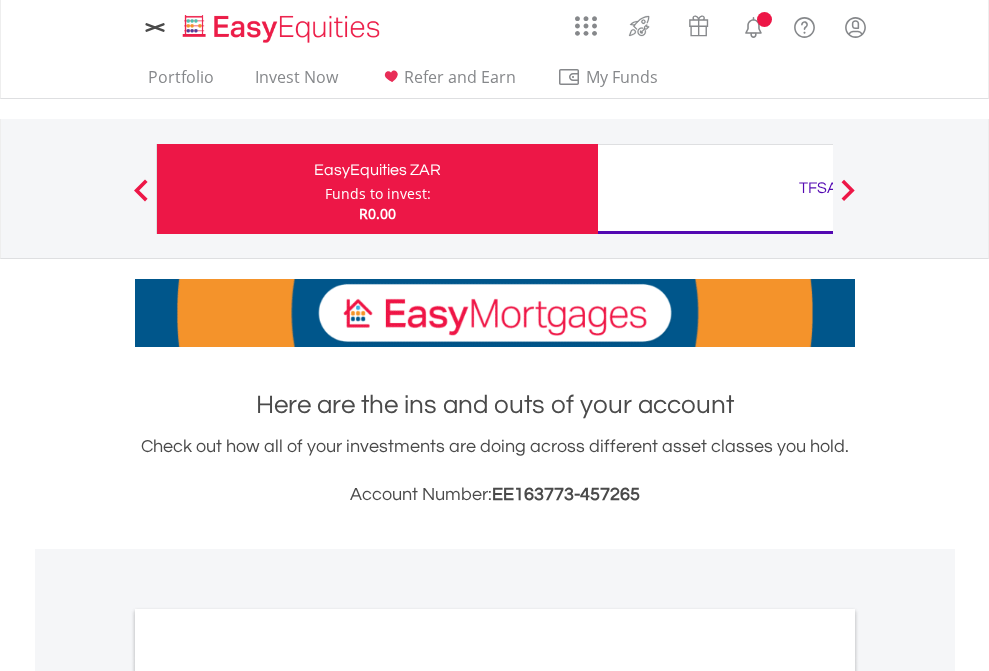 scroll, scrollTop: 0, scrollLeft: 0, axis: both 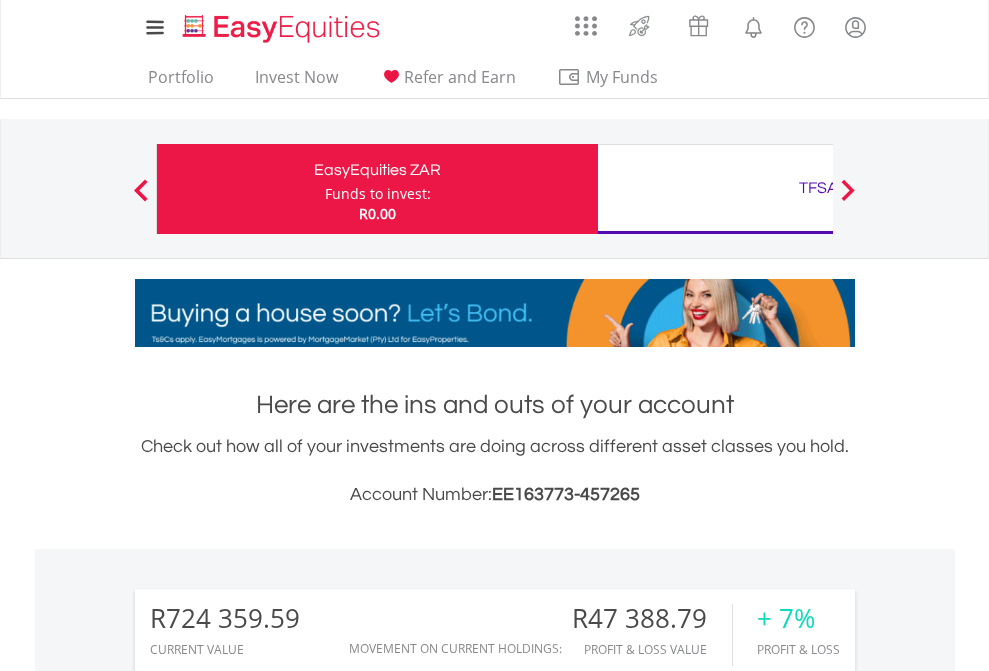 click on "Funds to invest:" at bounding box center [378, 194] 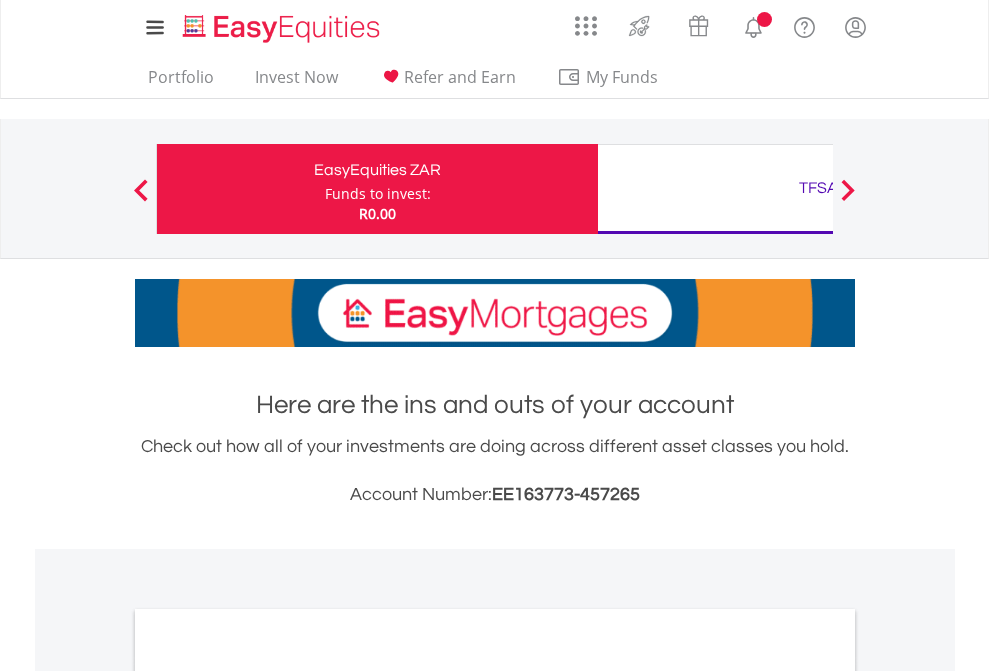 scroll, scrollTop: 0, scrollLeft: 0, axis: both 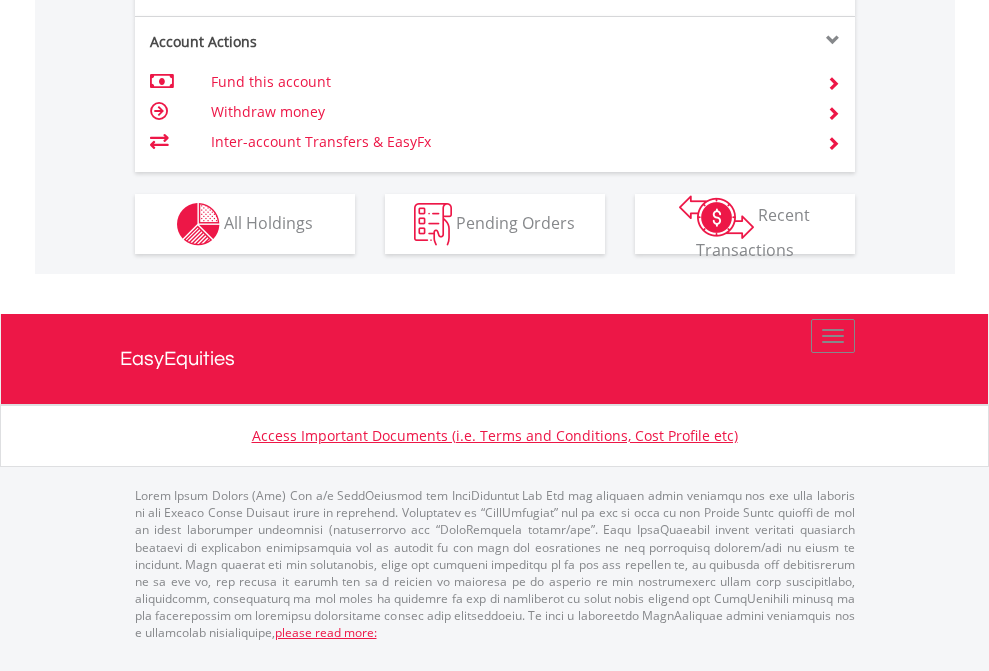 click on "Investment types" at bounding box center [706, -337] 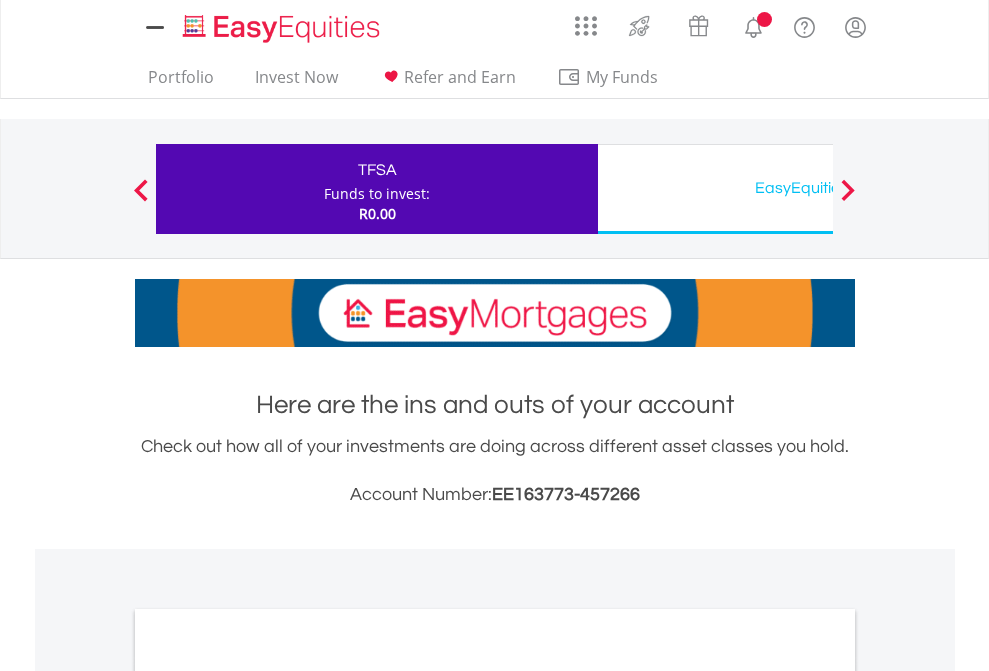 scroll, scrollTop: 0, scrollLeft: 0, axis: both 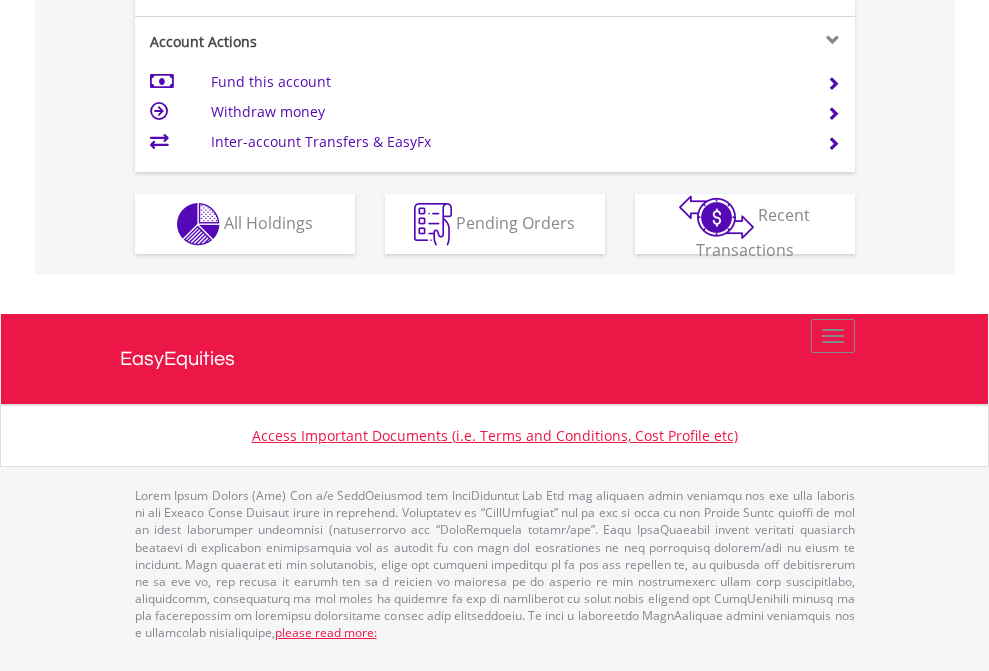 click on "Investment types" at bounding box center (706, -337) 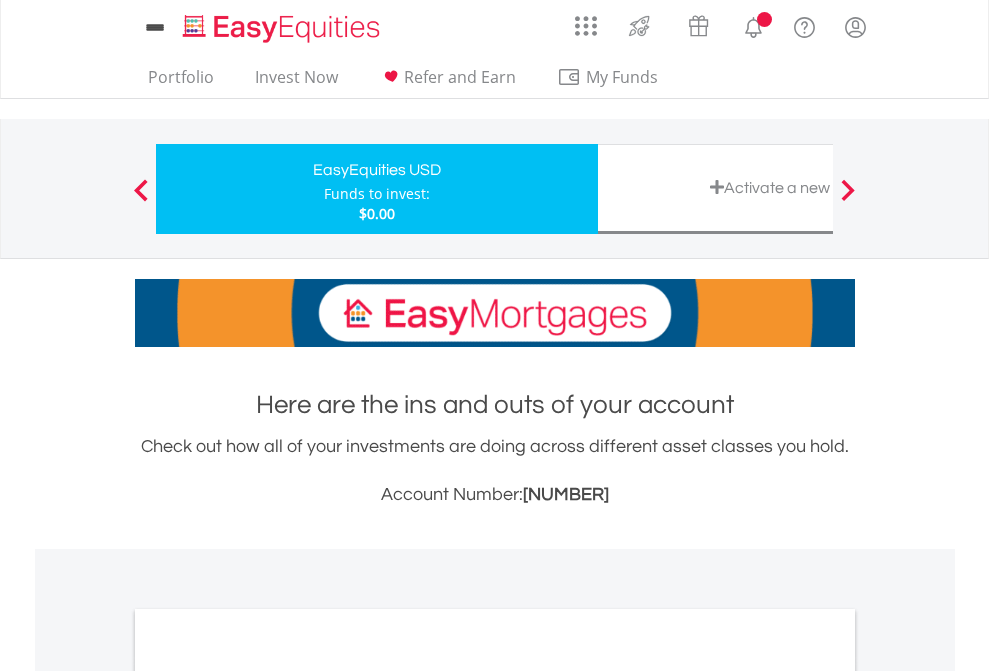 scroll, scrollTop: 0, scrollLeft: 0, axis: both 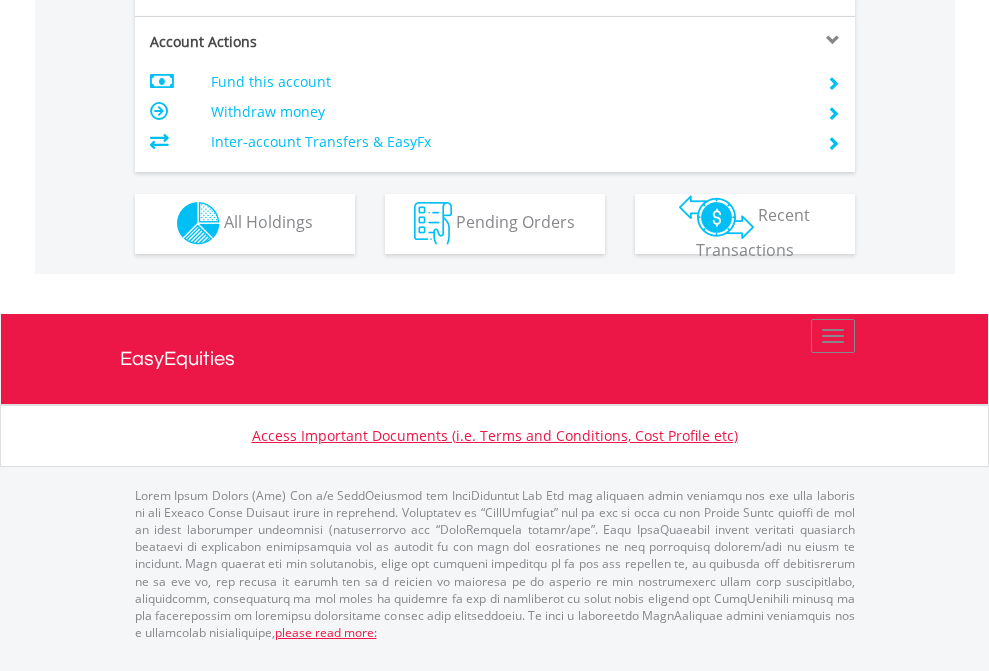 click on "Investment types" at bounding box center [706, -353] 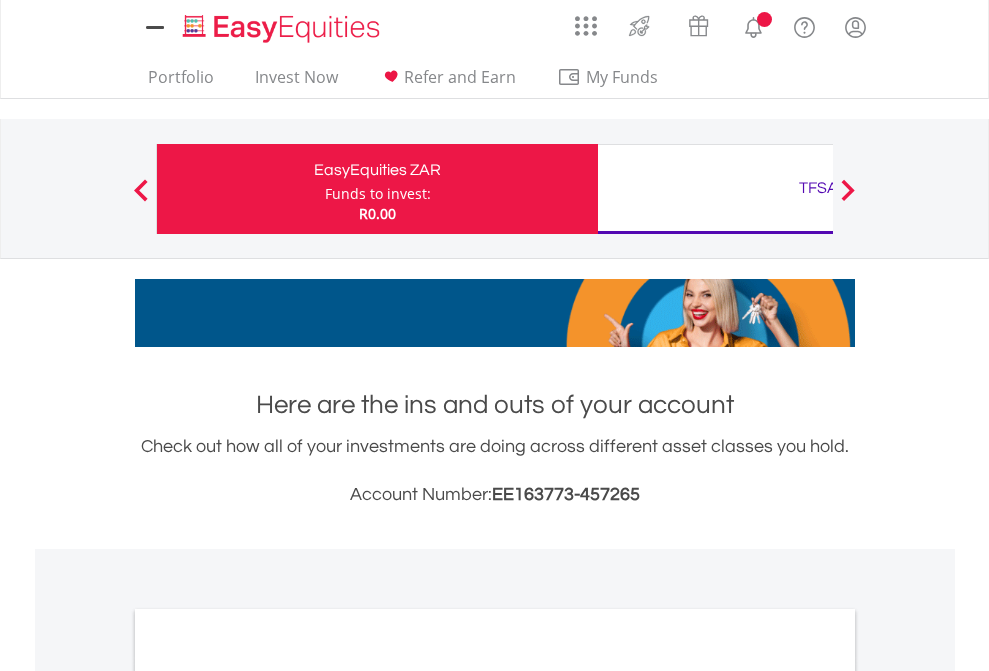 scroll, scrollTop: 0, scrollLeft: 0, axis: both 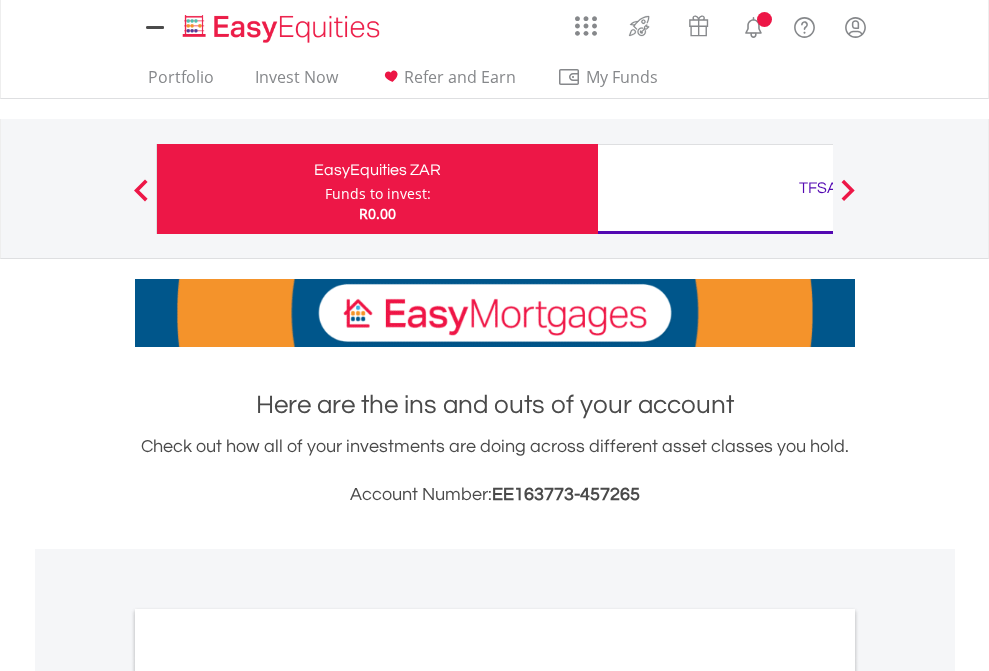click on "All Holdings" at bounding box center (268, 1096) 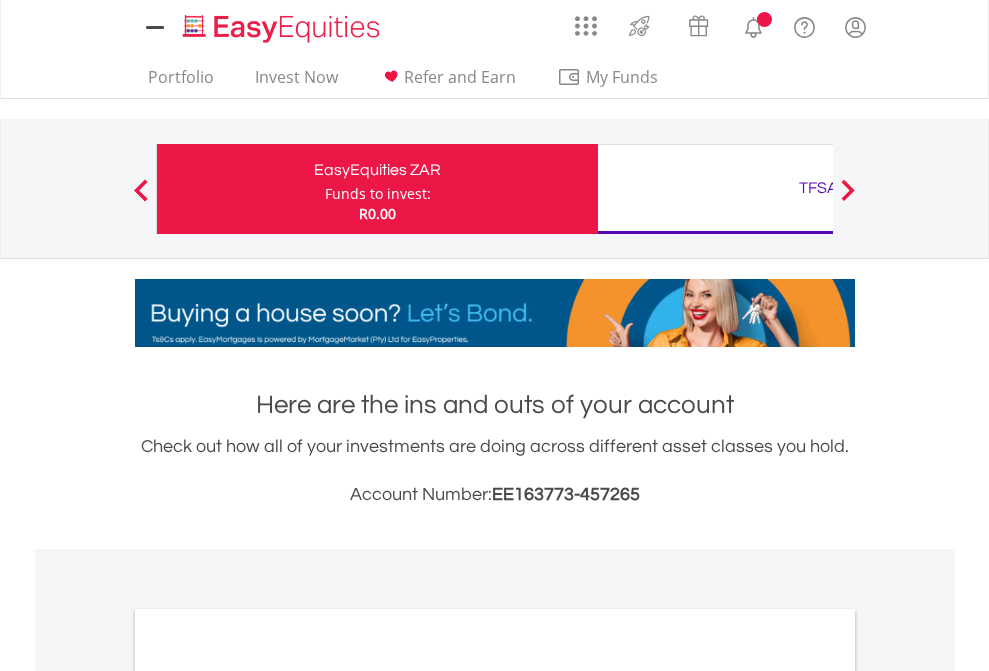 scroll, scrollTop: 1202, scrollLeft: 0, axis: vertical 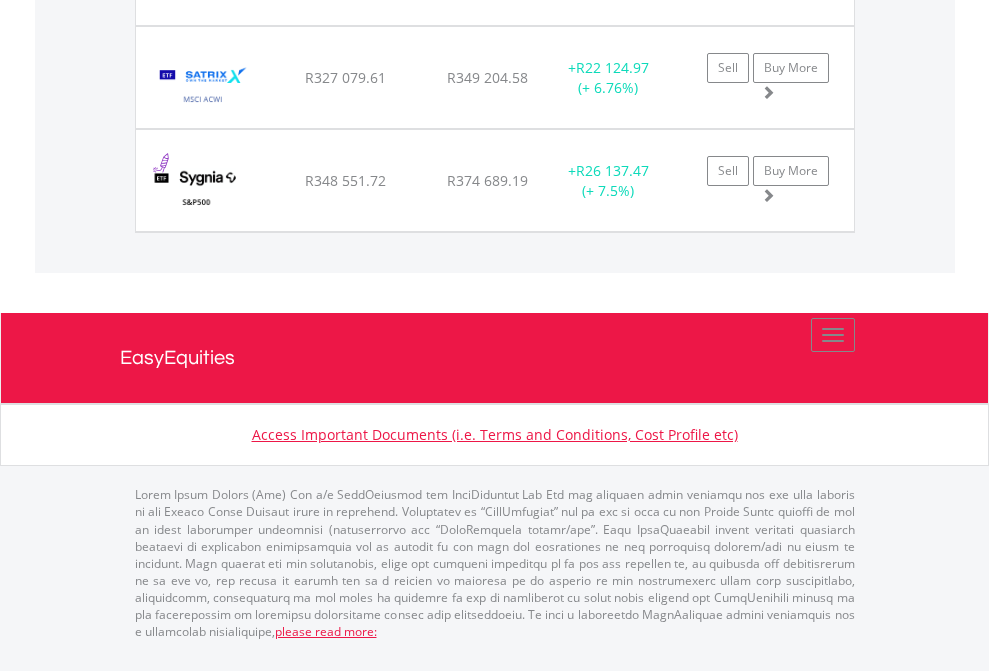 click on "TFSA" at bounding box center [818, -1688] 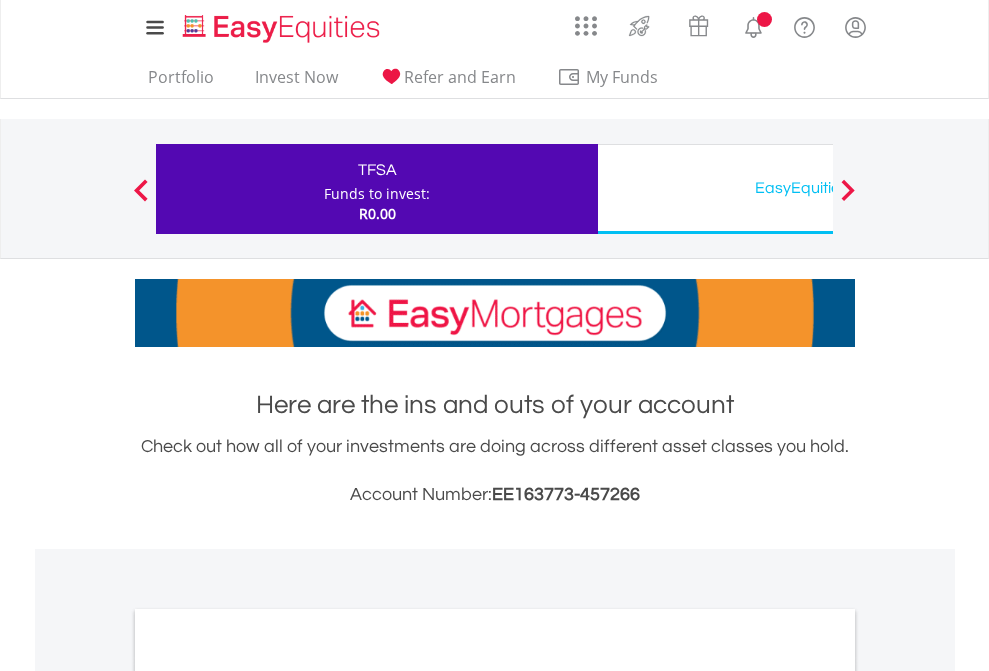 scroll, scrollTop: 1202, scrollLeft: 0, axis: vertical 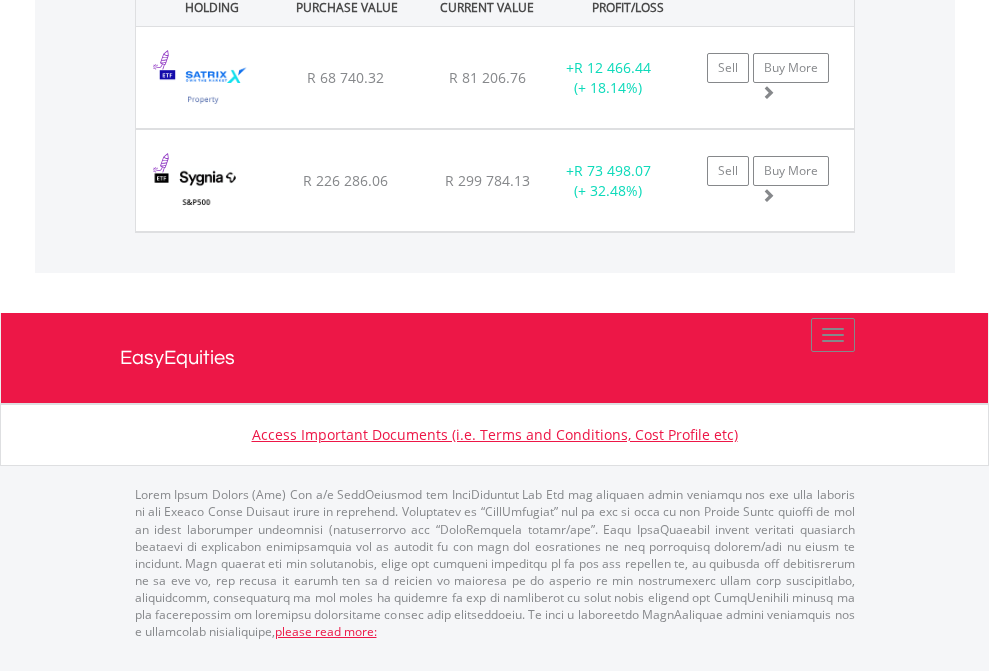 click on "EasyEquities USD" at bounding box center [818, -1442] 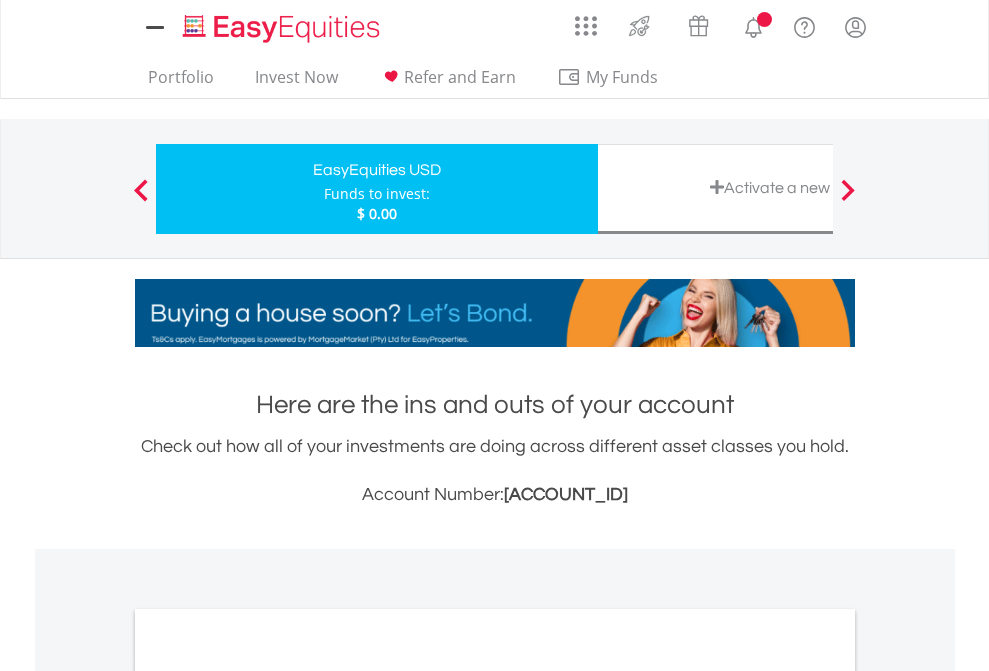 scroll, scrollTop: 0, scrollLeft: 0, axis: both 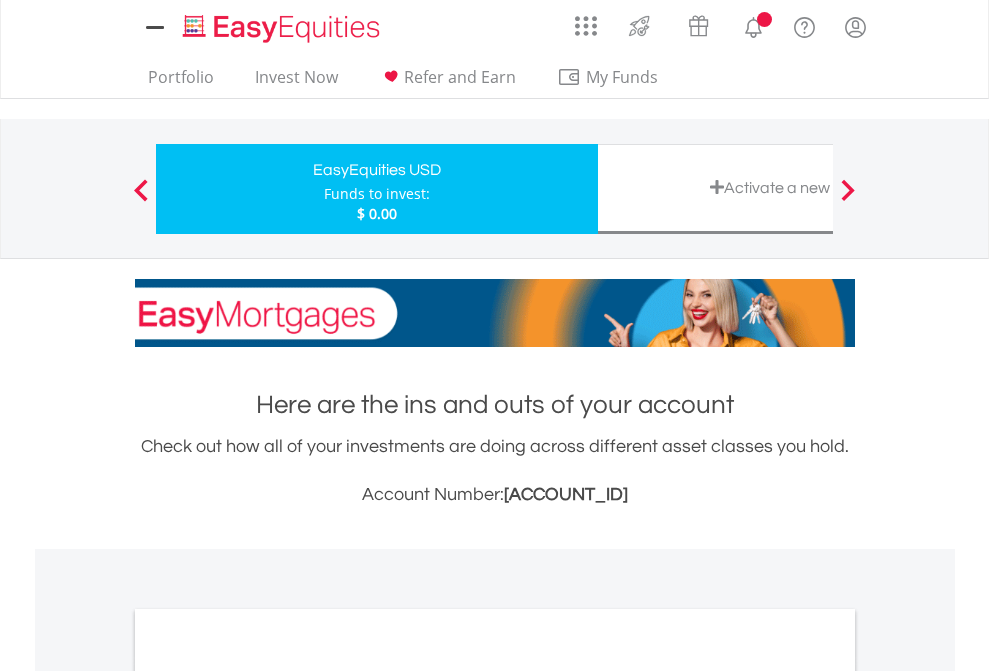 click on "All Holdings" at bounding box center [268, 1096] 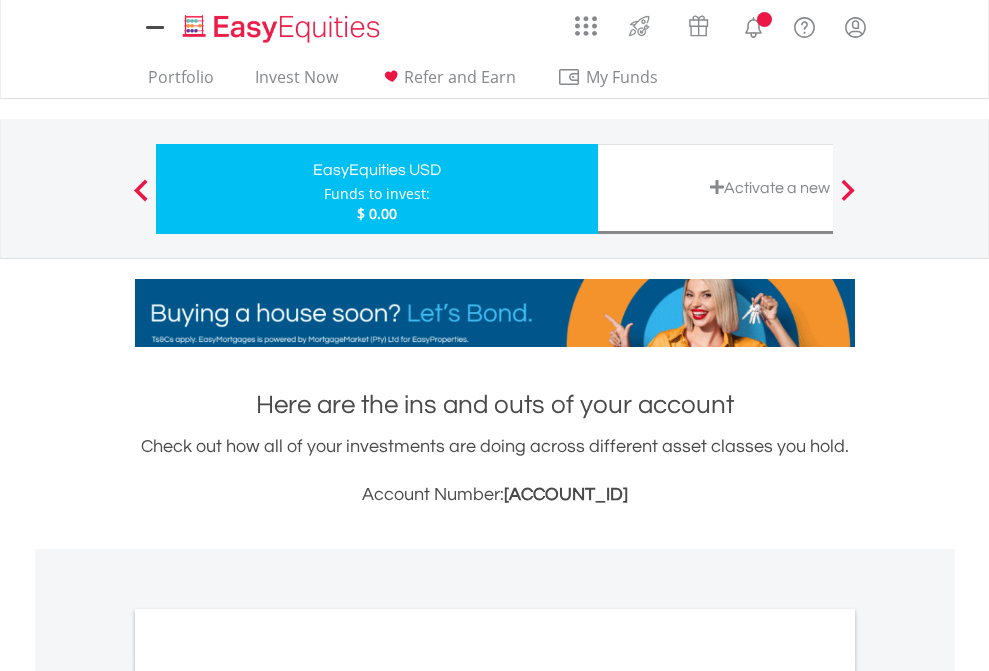 scroll, scrollTop: 1202, scrollLeft: 0, axis: vertical 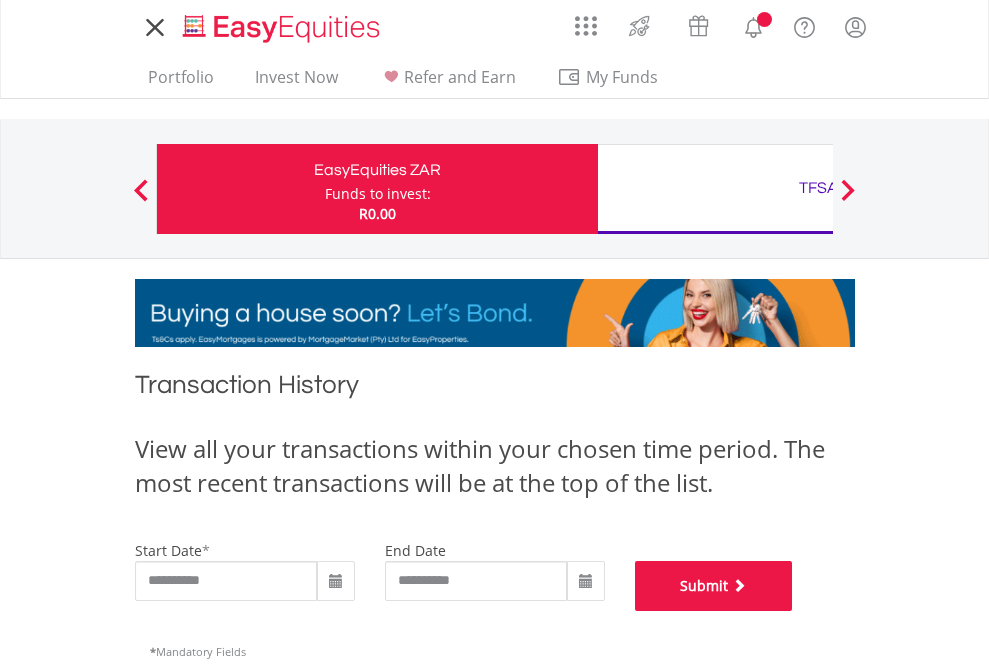 click on "Submit" at bounding box center (714, 586) 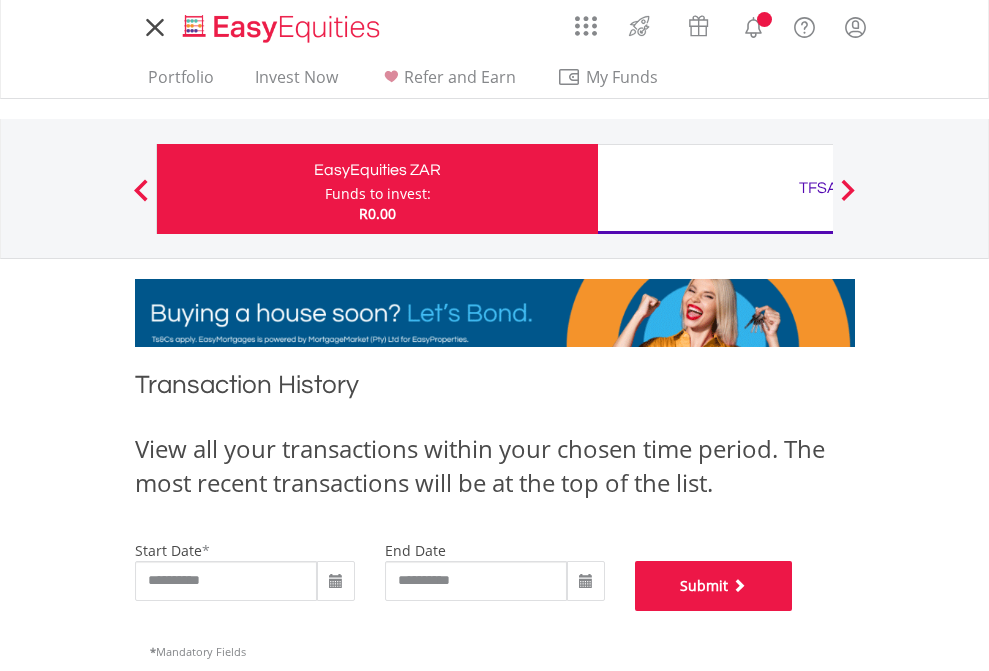 scroll, scrollTop: 811, scrollLeft: 0, axis: vertical 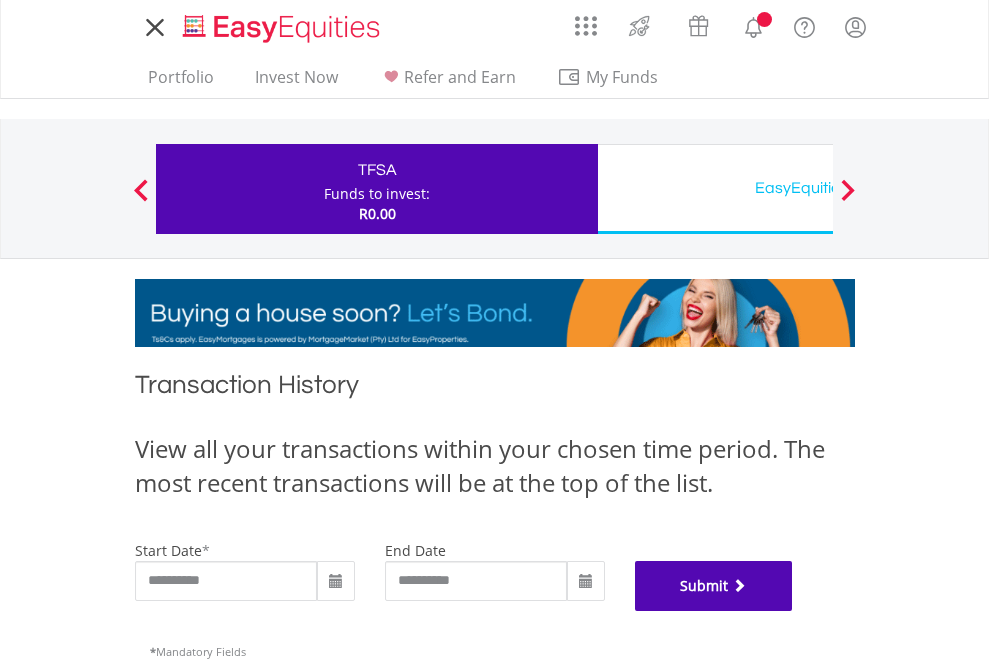 click on "Submit" at bounding box center [714, 586] 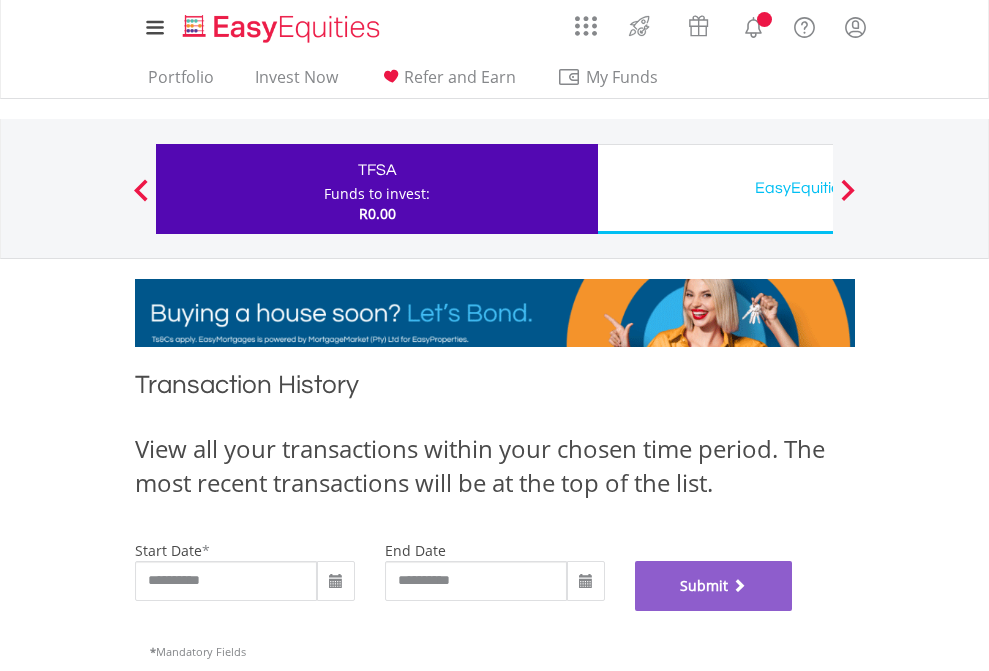 scroll, scrollTop: 811, scrollLeft: 0, axis: vertical 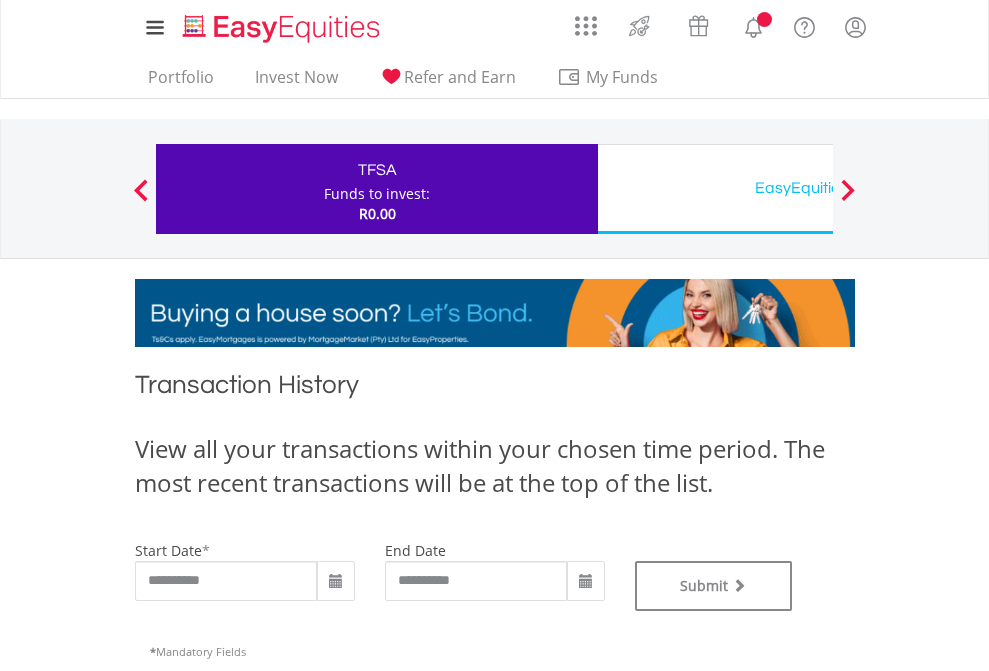 click on "EasyEquities USD" at bounding box center (818, 188) 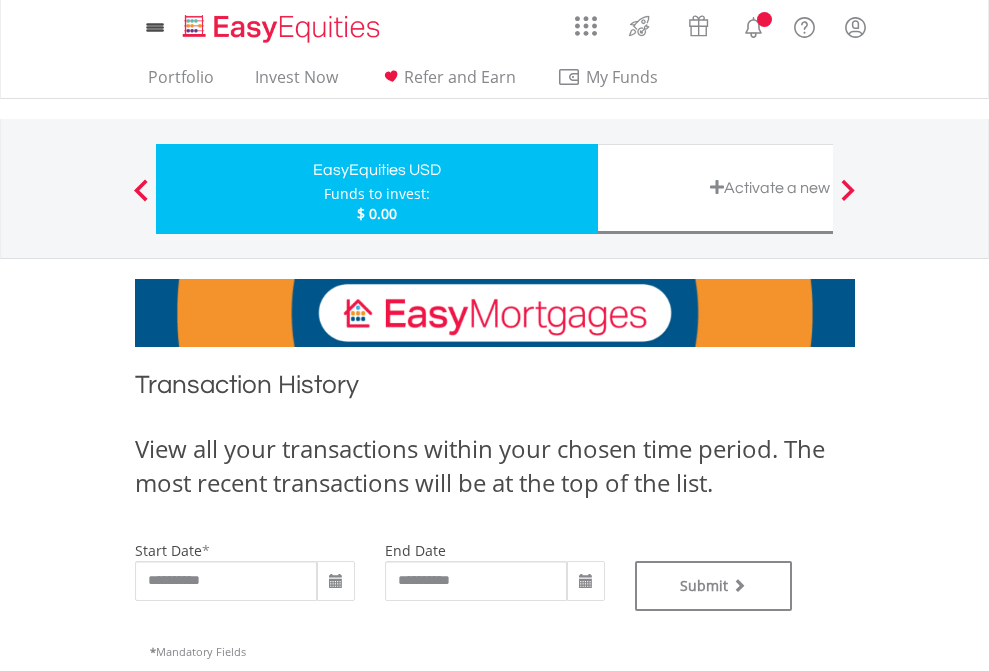scroll, scrollTop: 0, scrollLeft: 0, axis: both 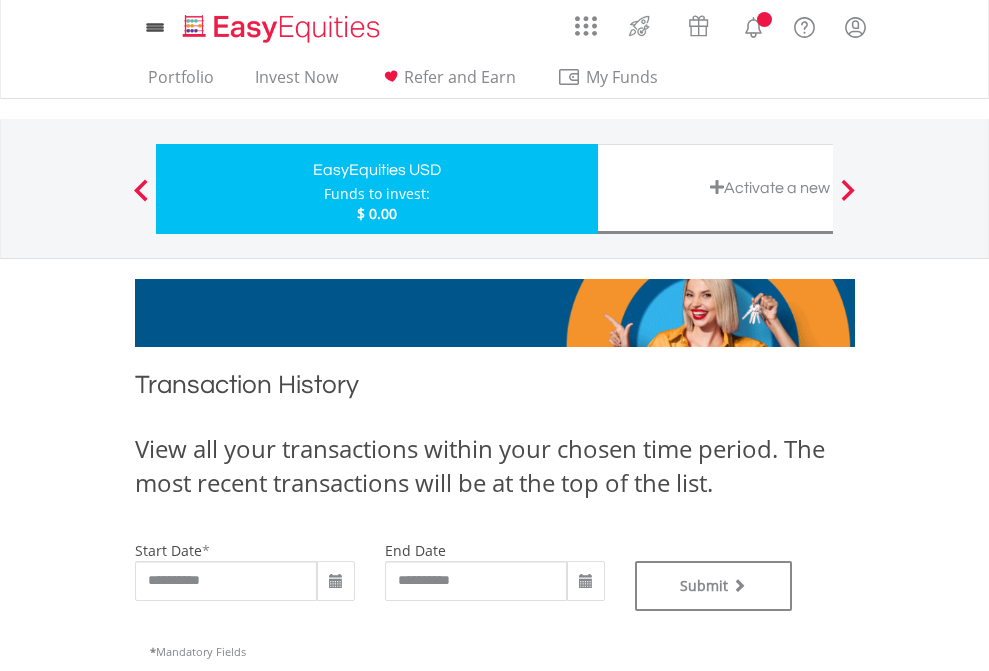 type on "**********" 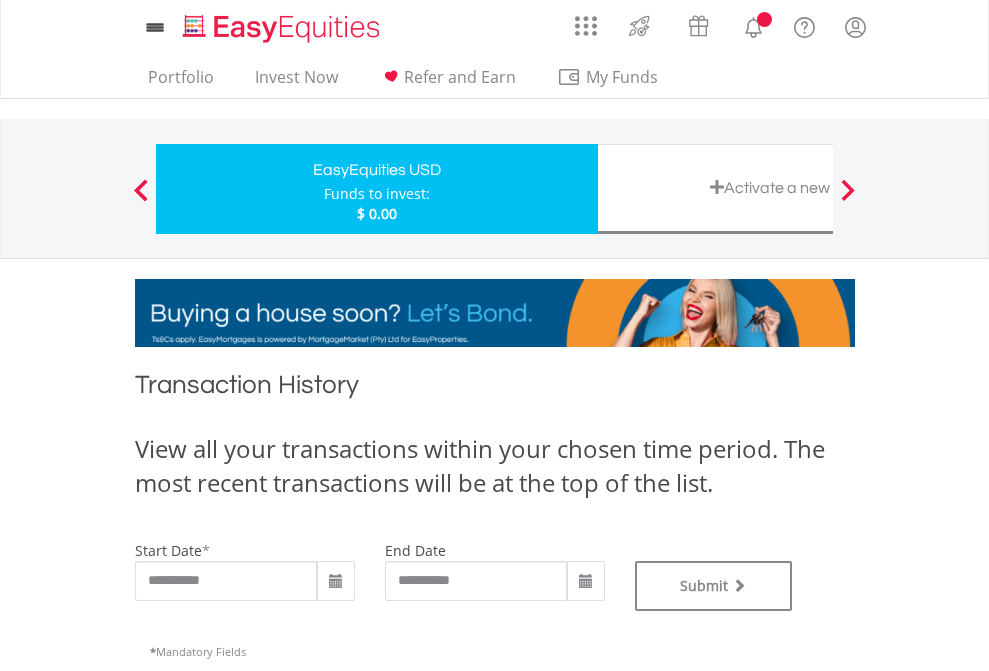 type on "**********" 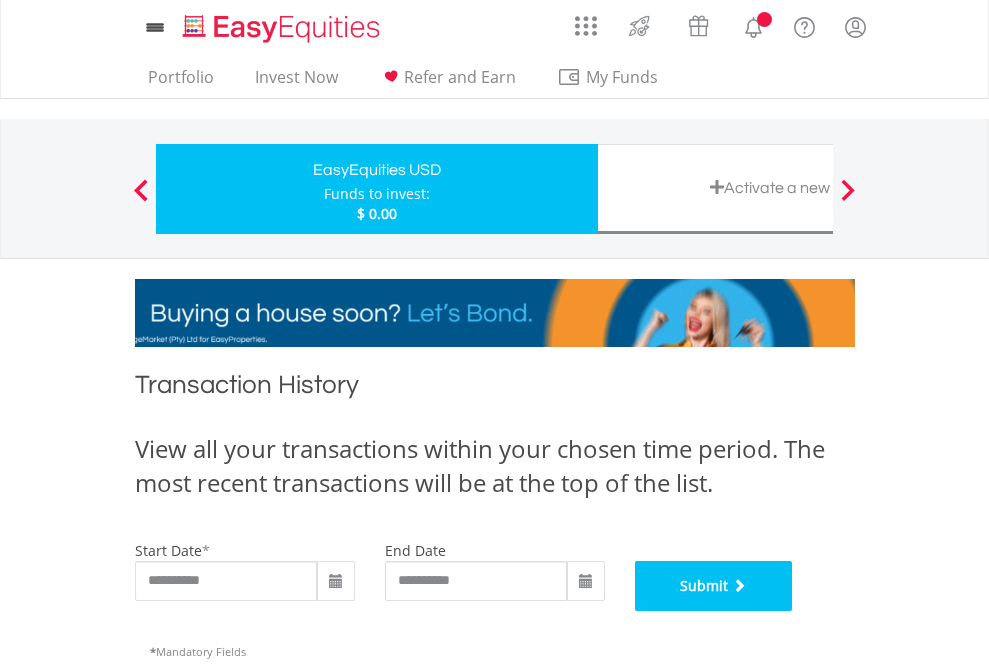 click on "Submit" at bounding box center [714, 586] 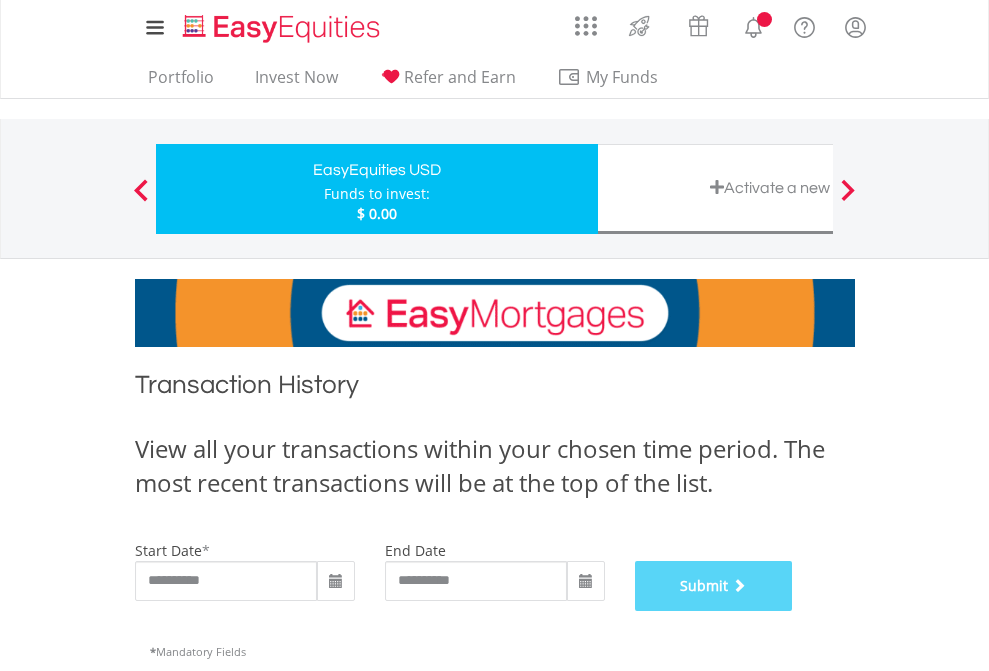 scroll, scrollTop: 811, scrollLeft: 0, axis: vertical 